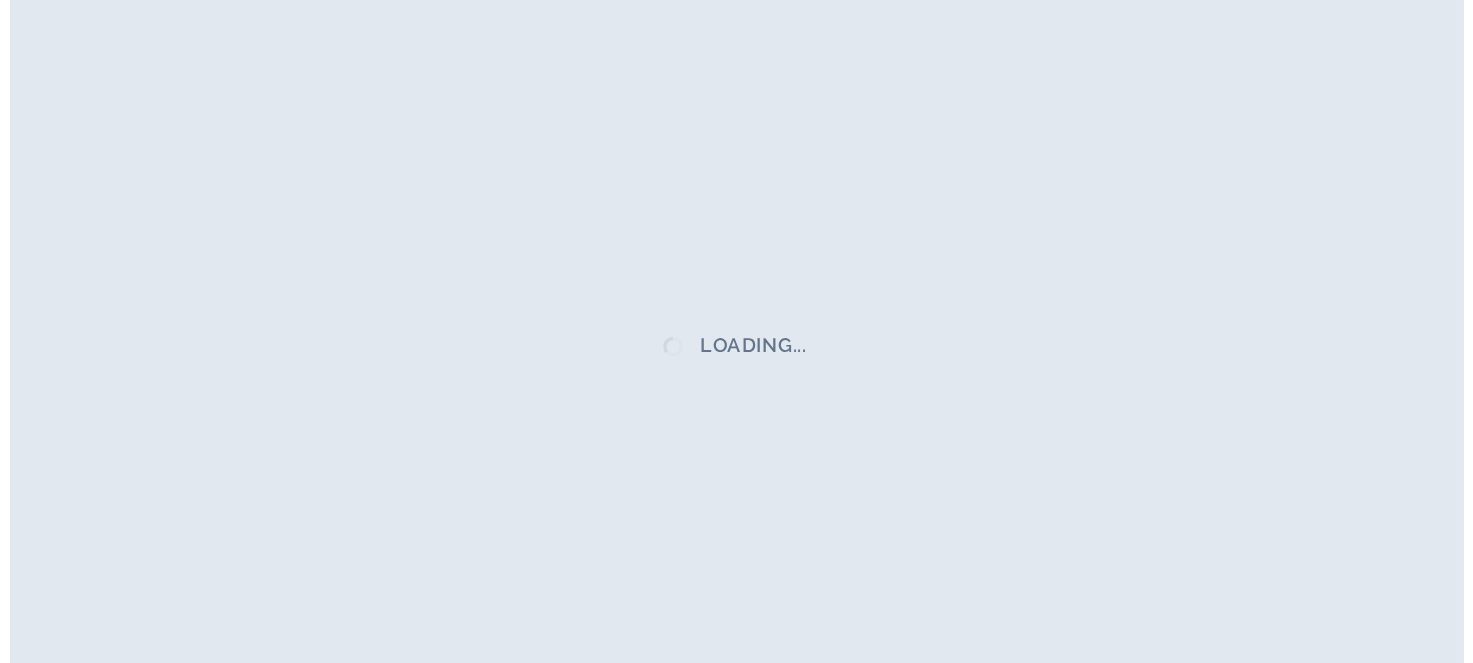 scroll, scrollTop: 0, scrollLeft: 0, axis: both 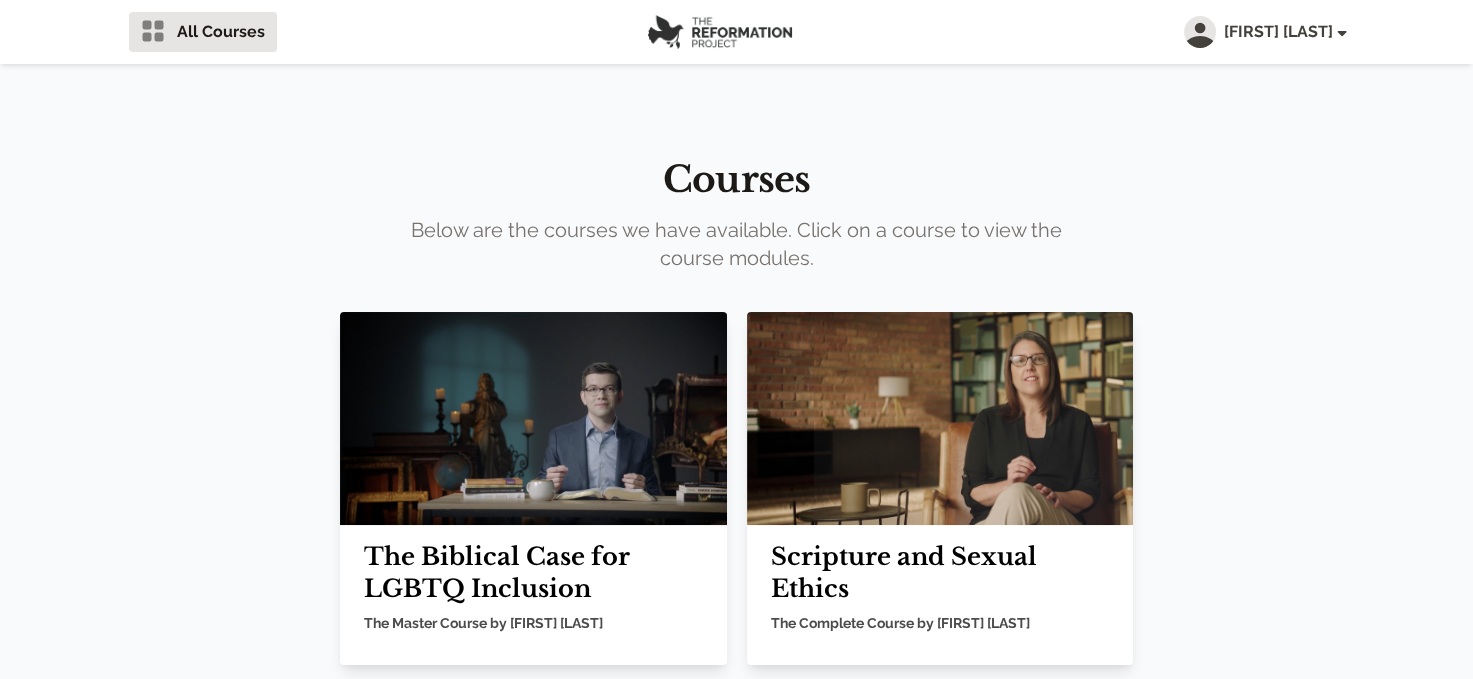 click at bounding box center [940, 418] 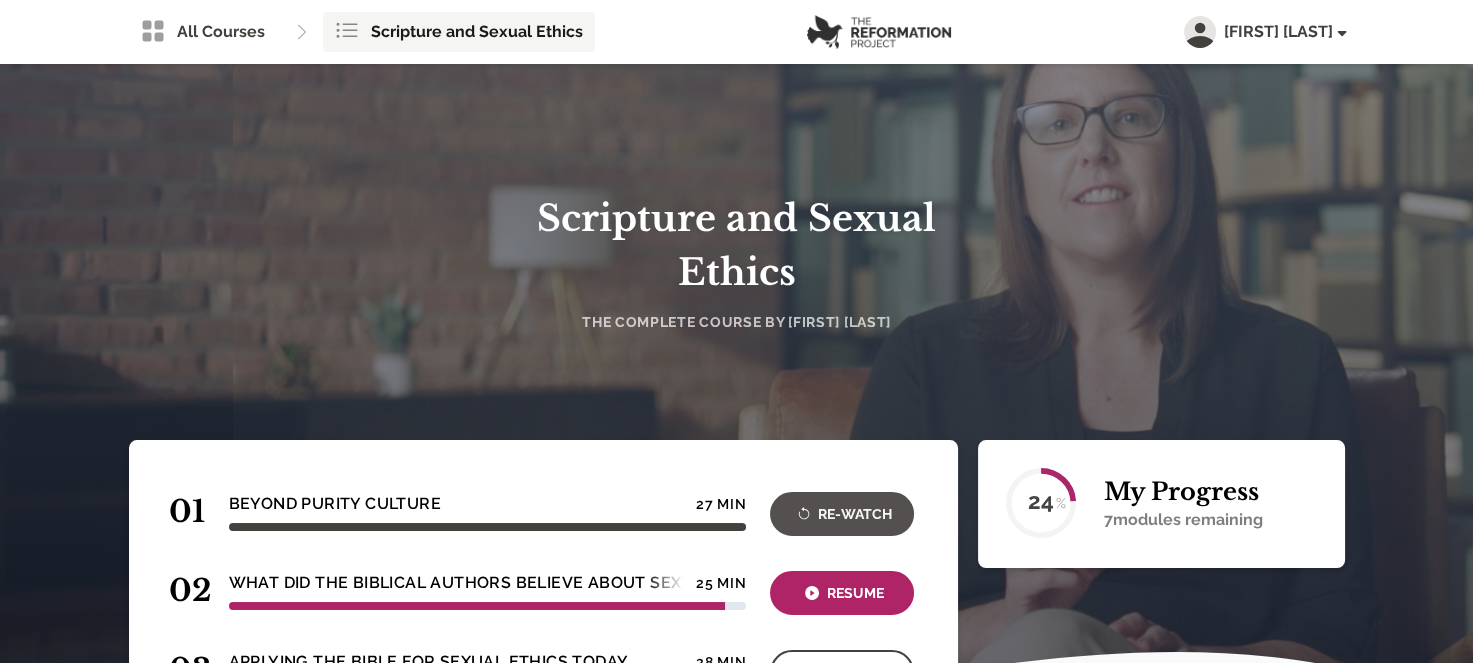 scroll, scrollTop: 200, scrollLeft: 0, axis: vertical 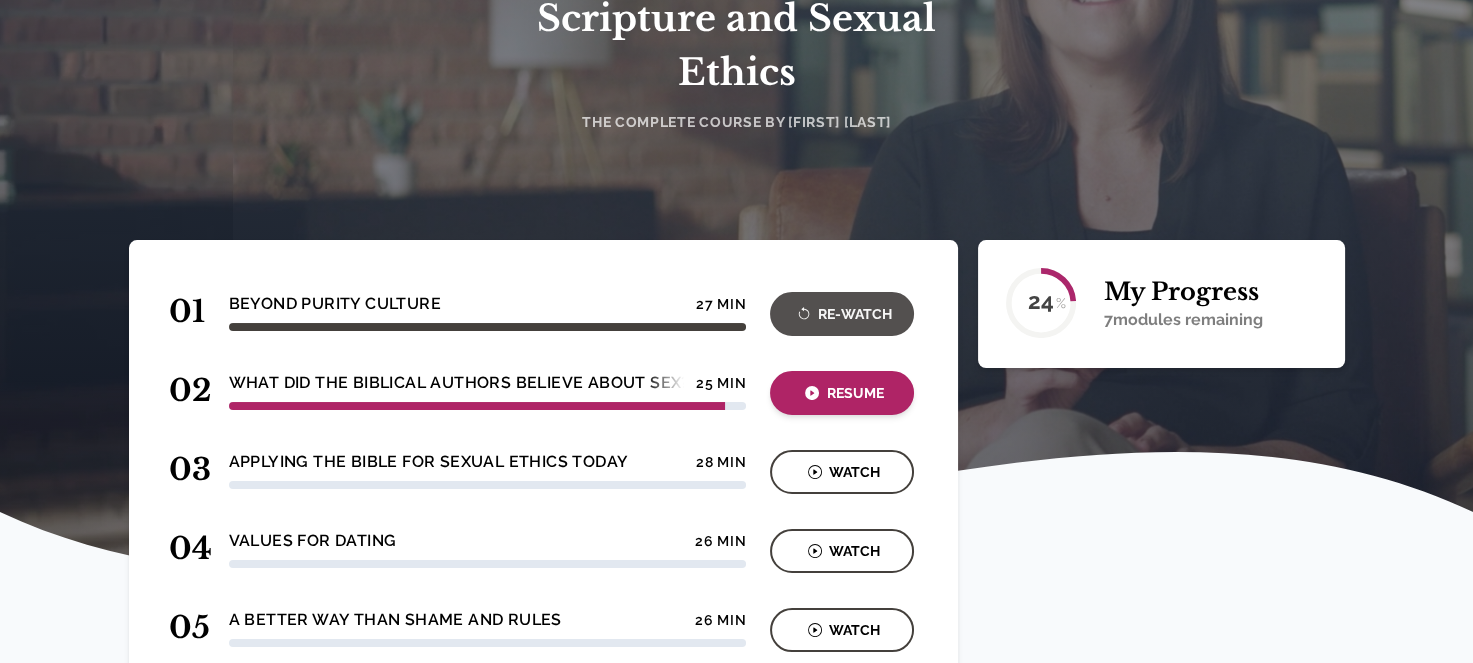click on "Resume" at bounding box center (842, 393) 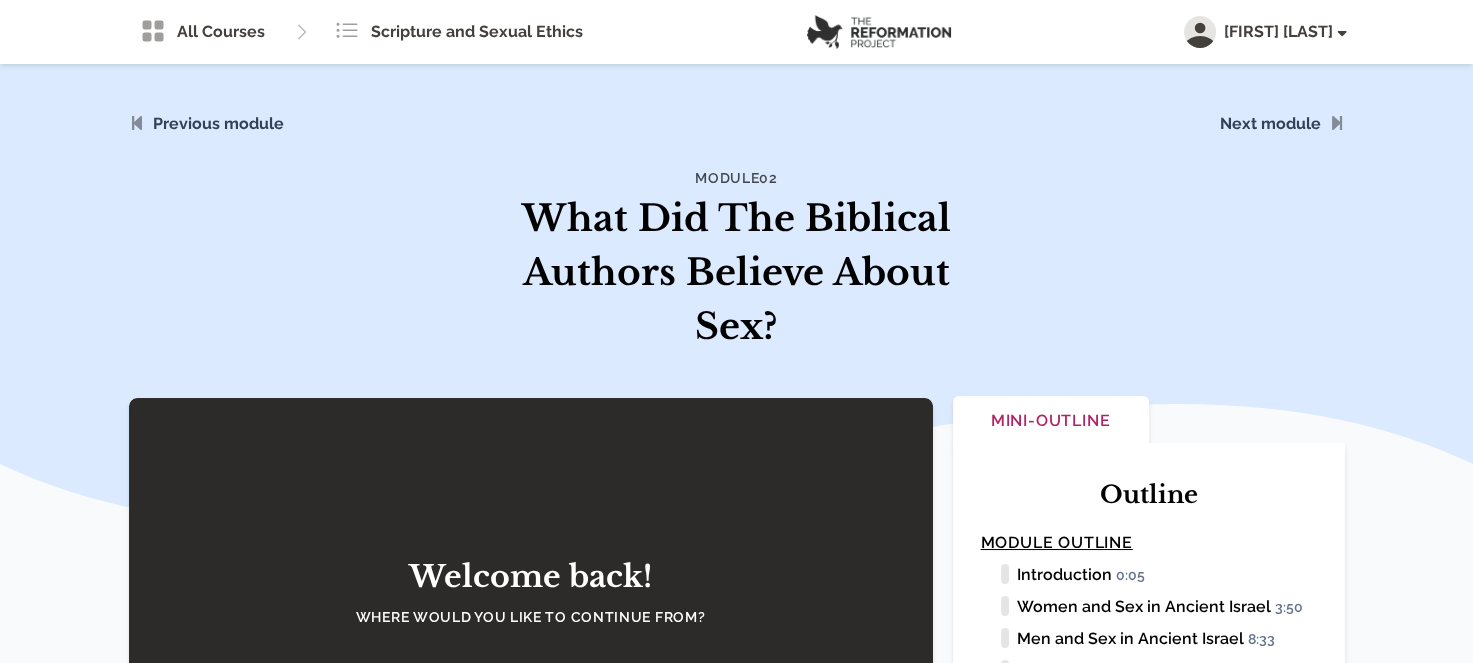 scroll, scrollTop: 200, scrollLeft: 0, axis: vertical 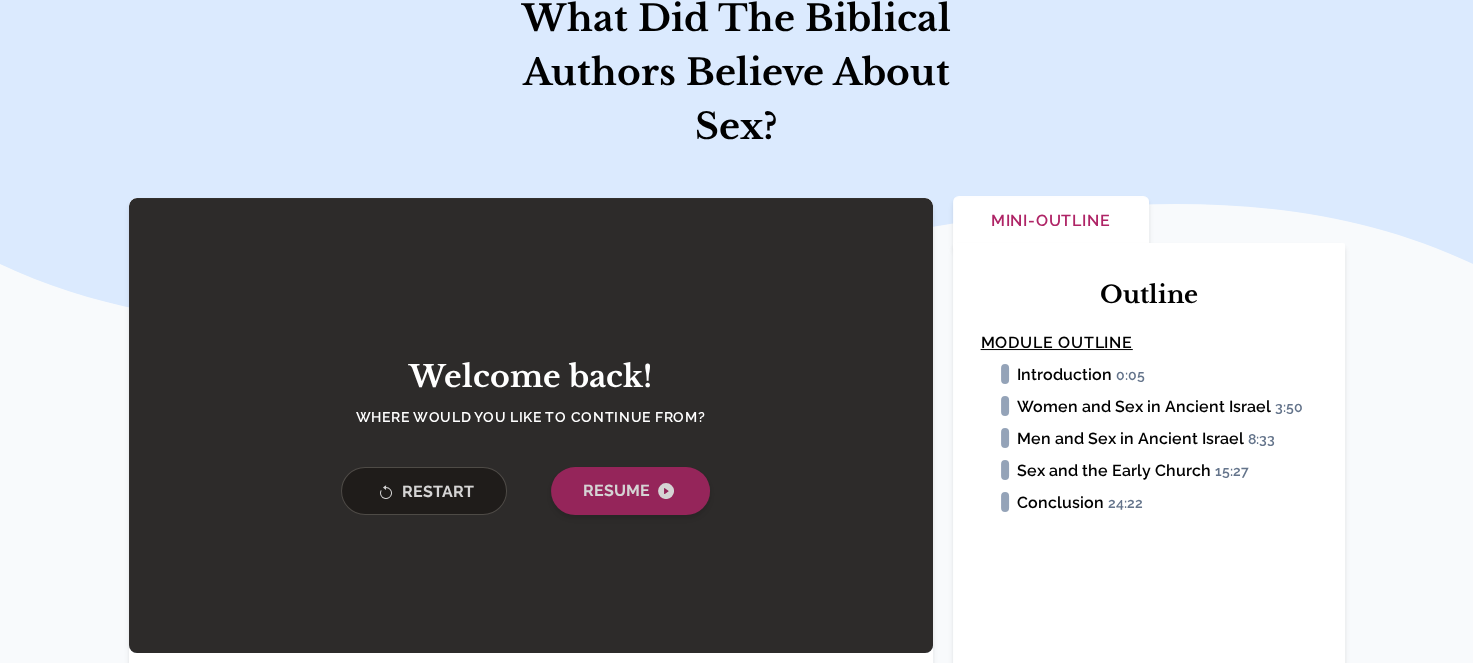 click on "Resume" at bounding box center (630, 491) 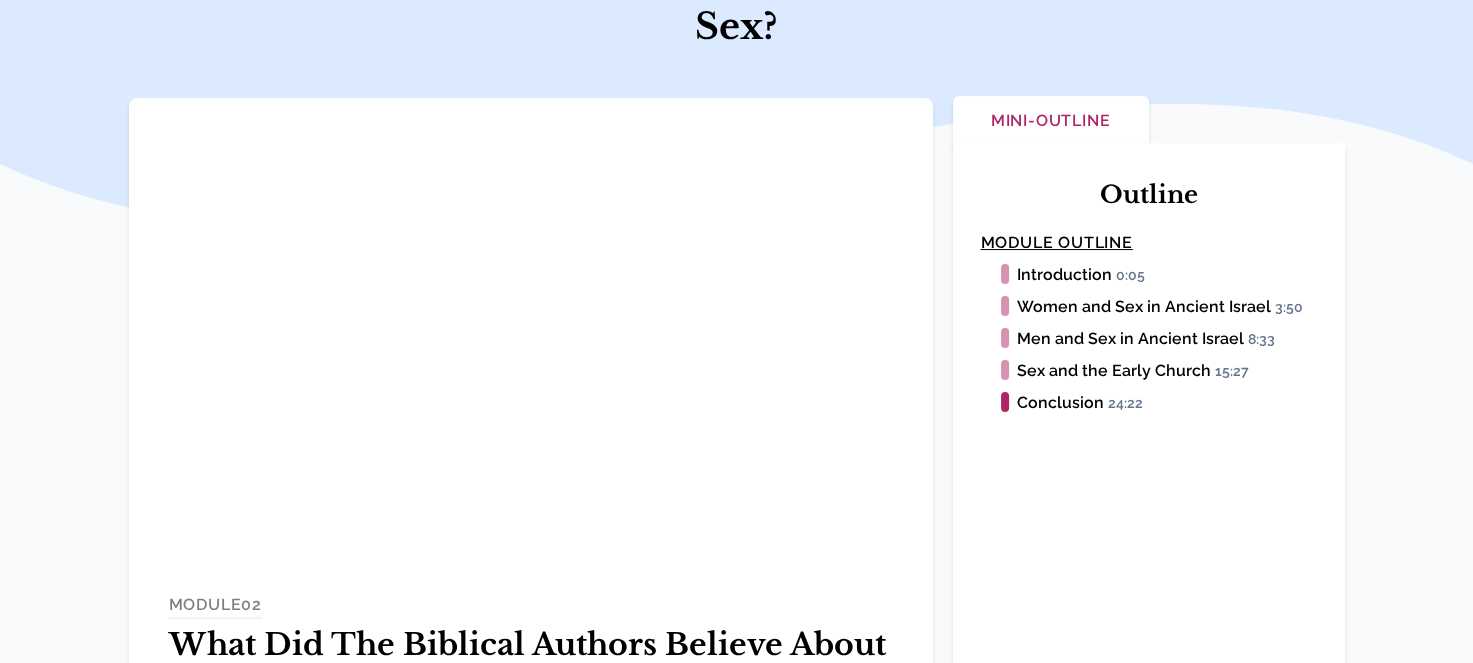 scroll, scrollTop: 400, scrollLeft: 0, axis: vertical 